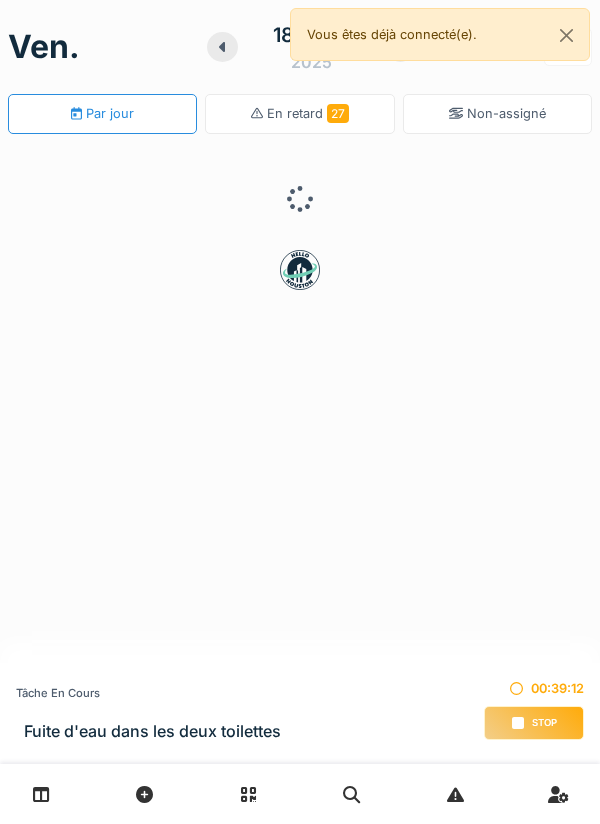 scroll, scrollTop: 0, scrollLeft: 0, axis: both 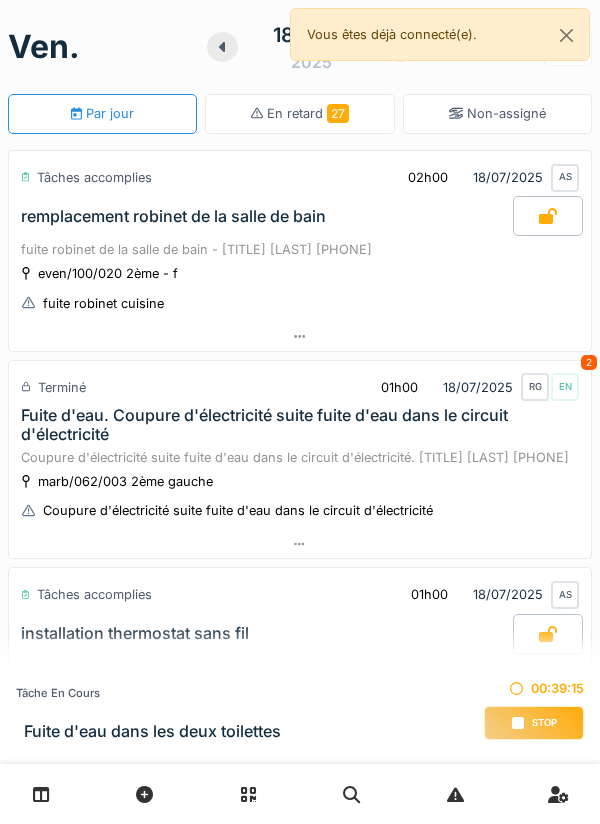 click on "Stop" at bounding box center [534, 723] 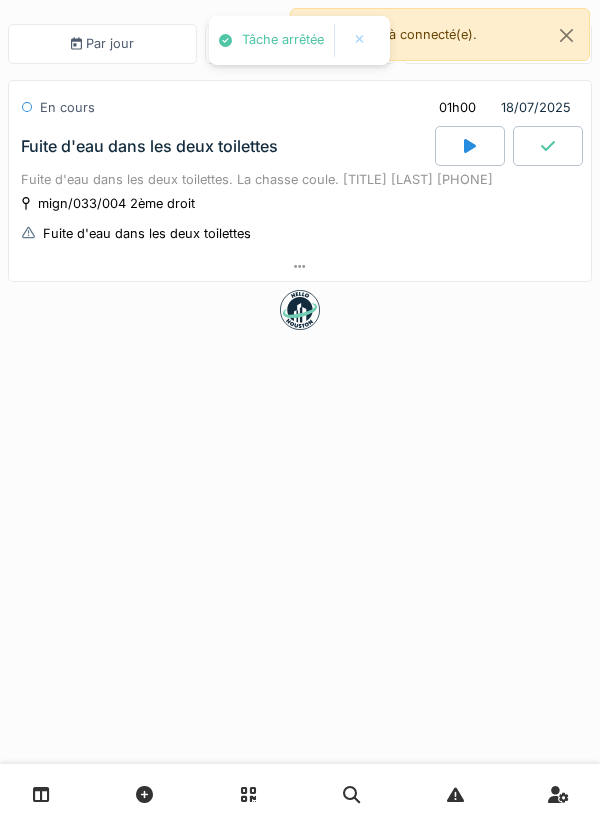 click on "Fuite d'eau dans les deux toilettes" at bounding box center [226, 146] 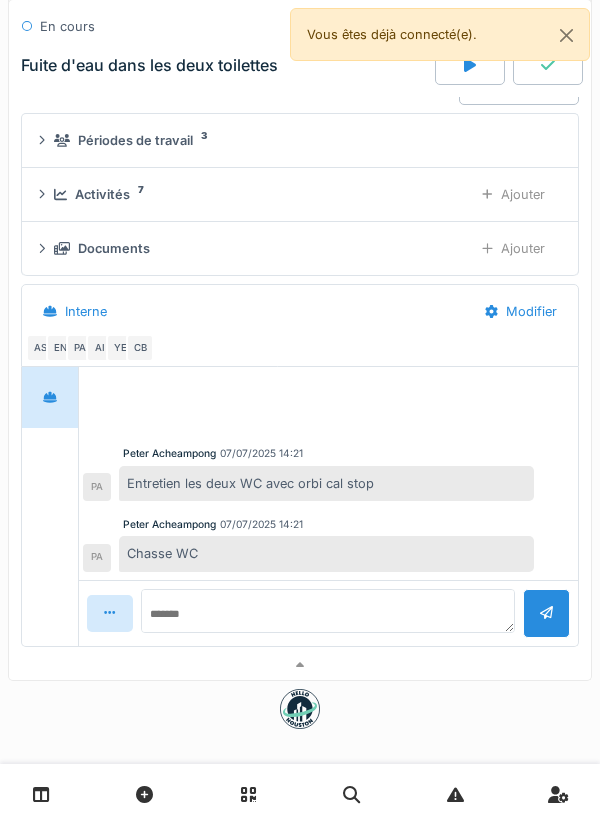 scroll, scrollTop: 192, scrollLeft: 0, axis: vertical 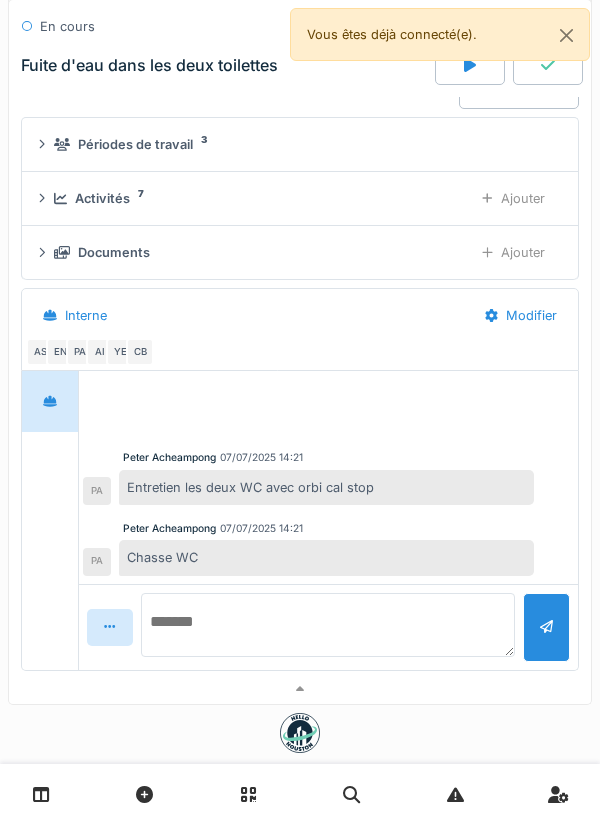 click at bounding box center (328, 625) 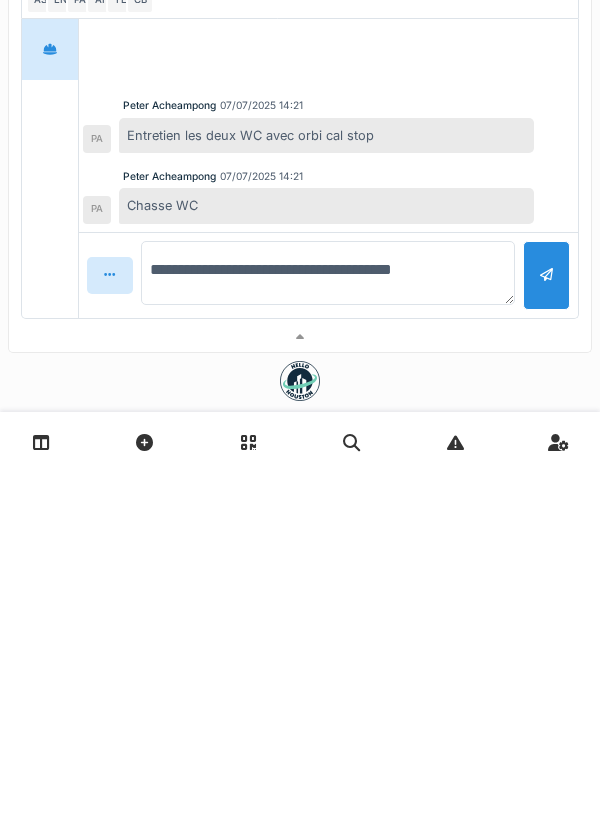 type on "**********" 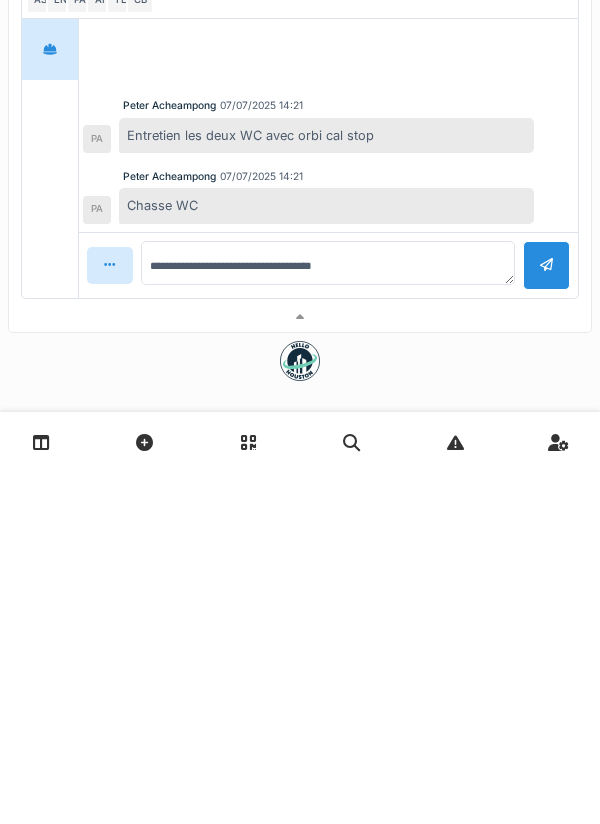 click at bounding box center (546, 617) 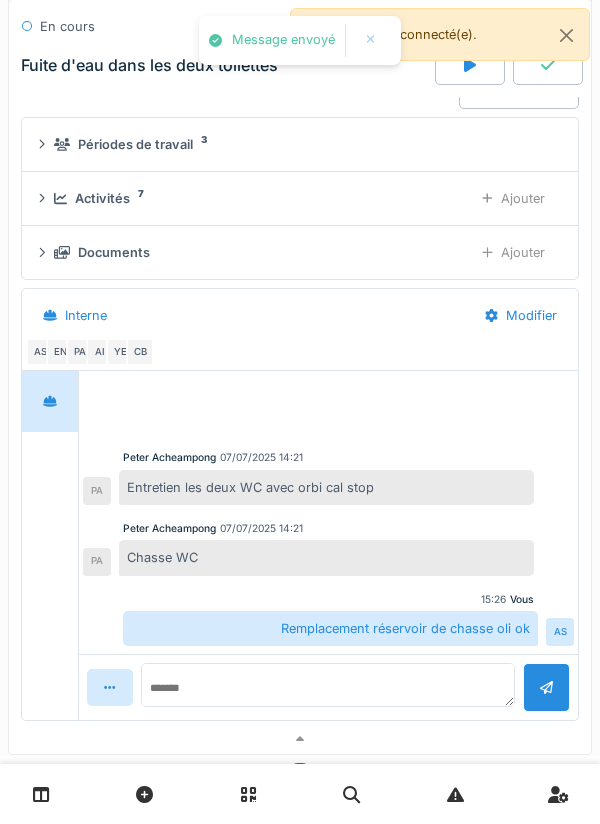 click at bounding box center (144, 794) 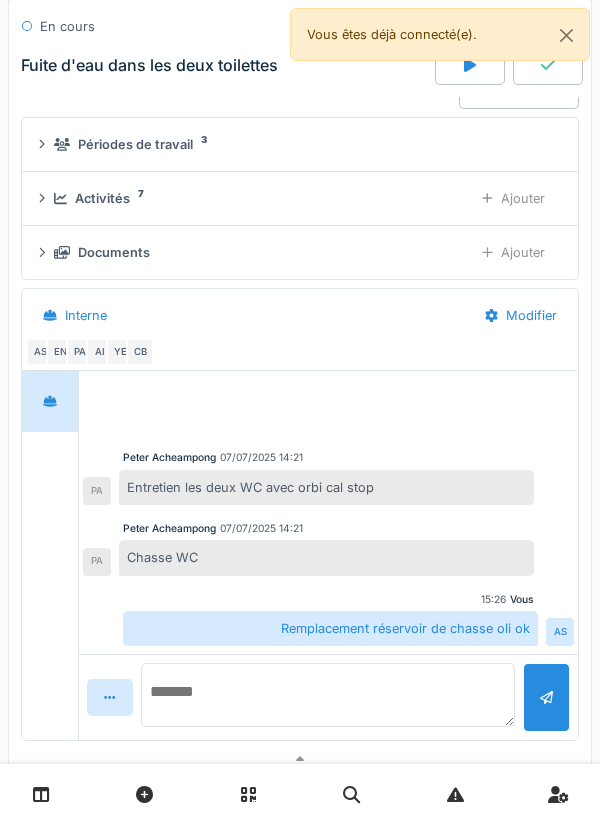click at bounding box center (328, 695) 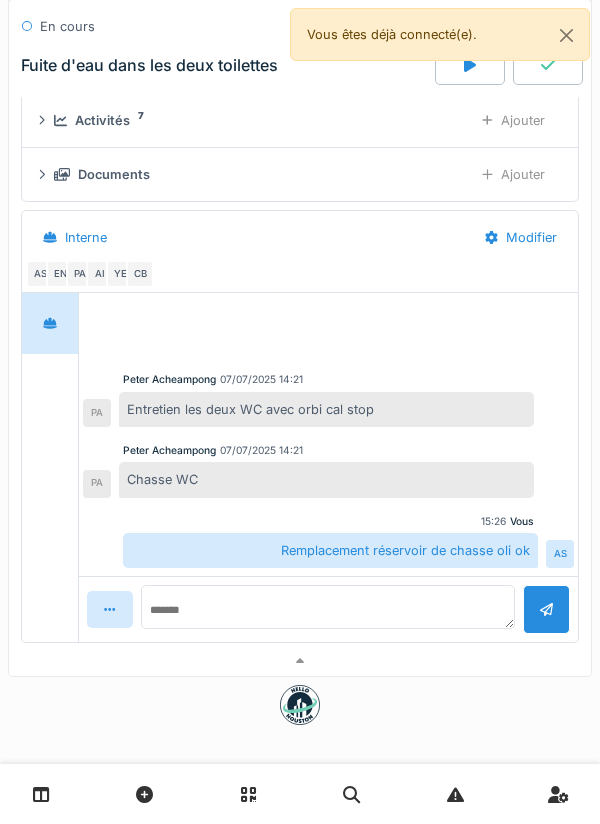 scroll, scrollTop: 279, scrollLeft: 0, axis: vertical 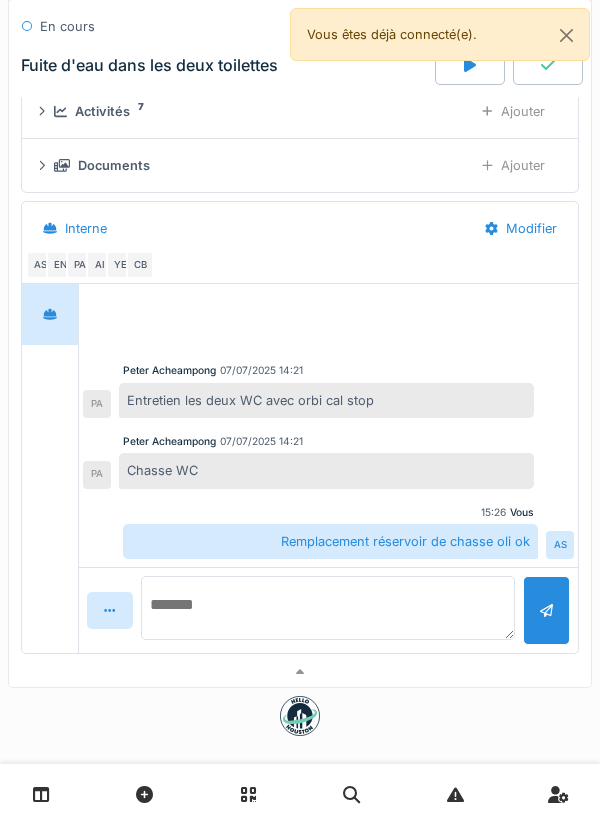 click at bounding box center [328, 608] 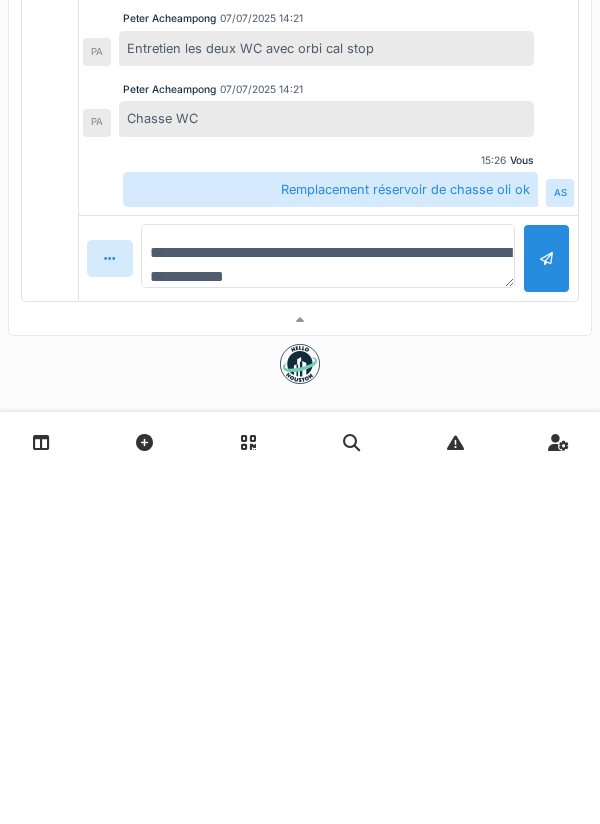 type on "**********" 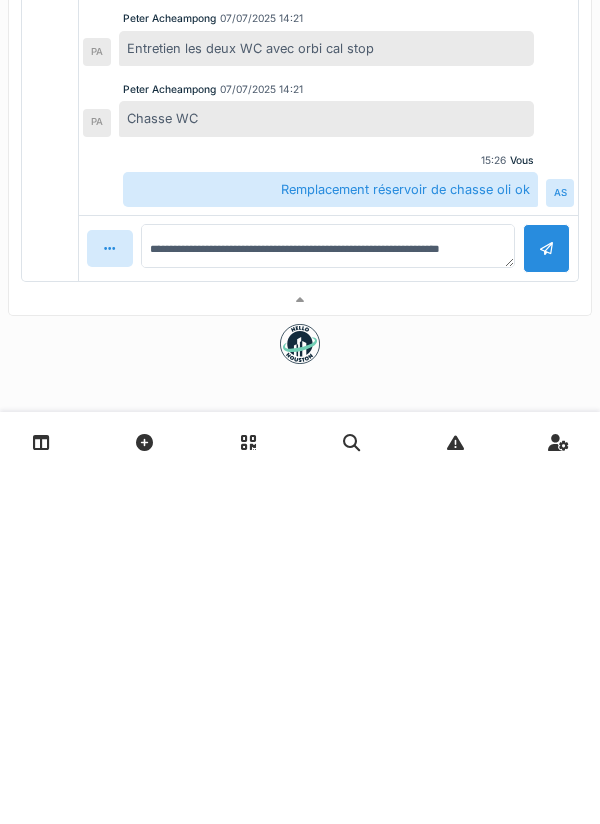click at bounding box center [546, 600] 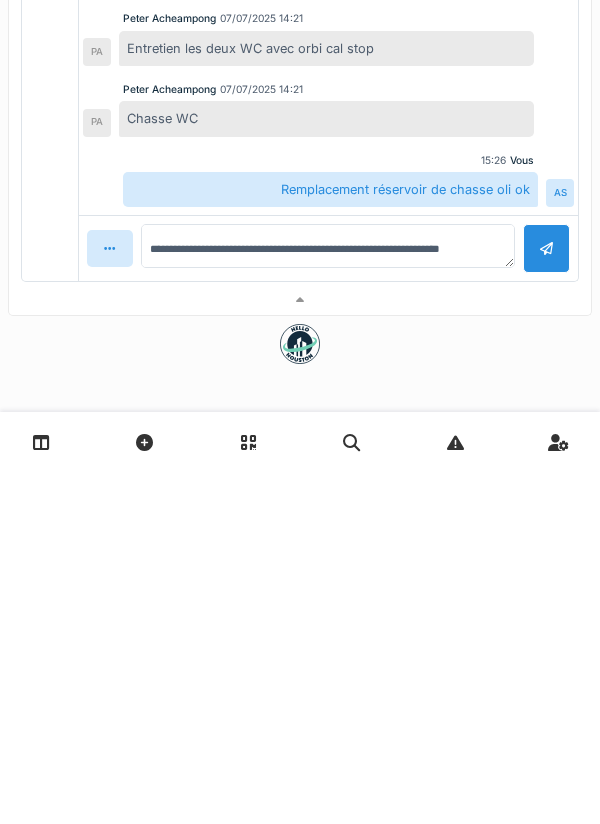 type 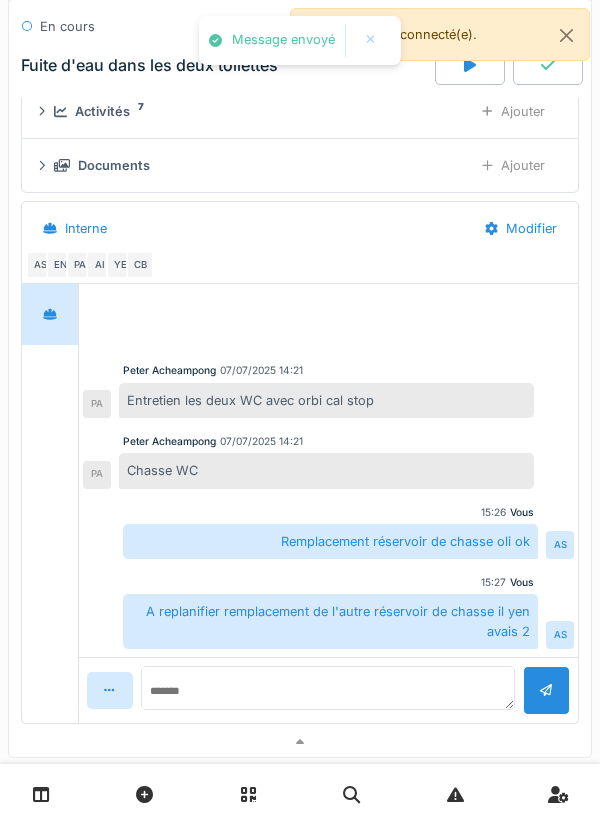 click on "Ajouter" at bounding box center [513, 165] 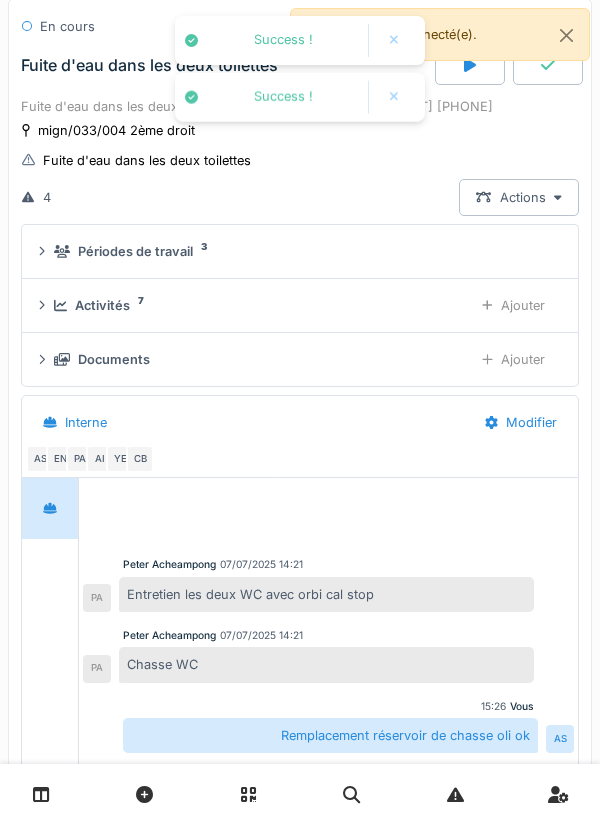 scroll, scrollTop: 81, scrollLeft: 0, axis: vertical 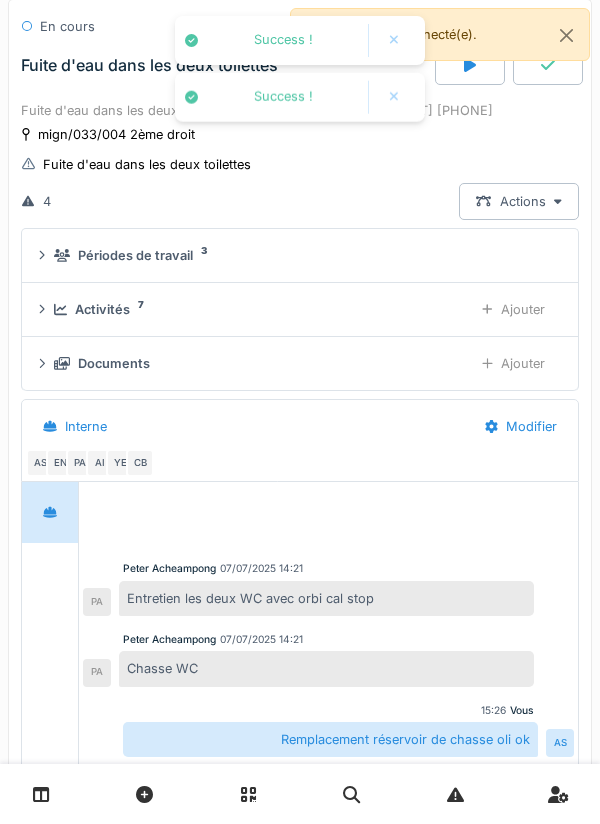 click on "Ajouter" at bounding box center (513, 363) 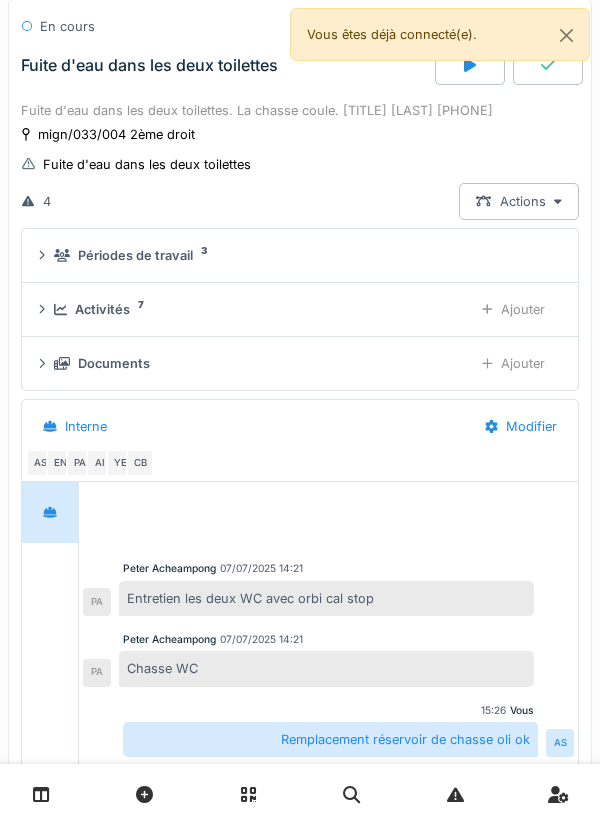 click on "Ajouter" at bounding box center (513, 309) 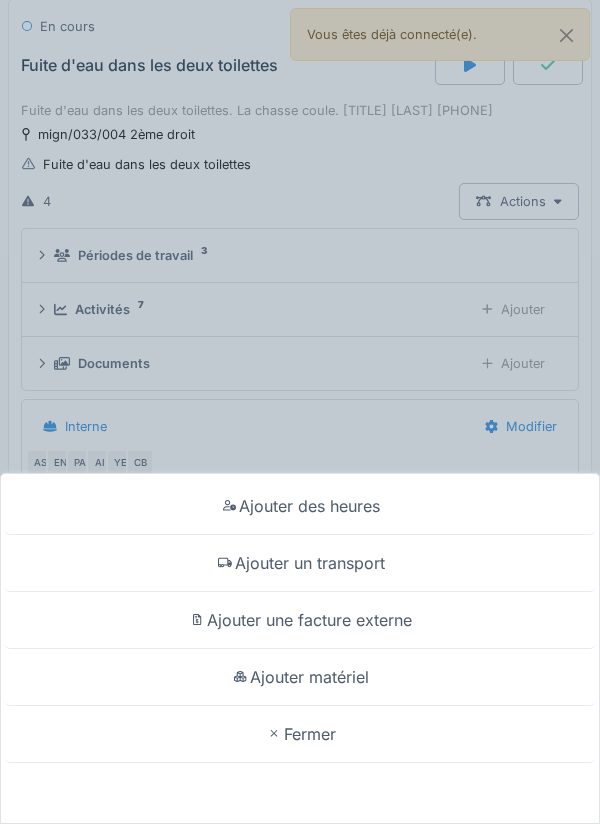 click on "Ajouter matériel" at bounding box center [300, 677] 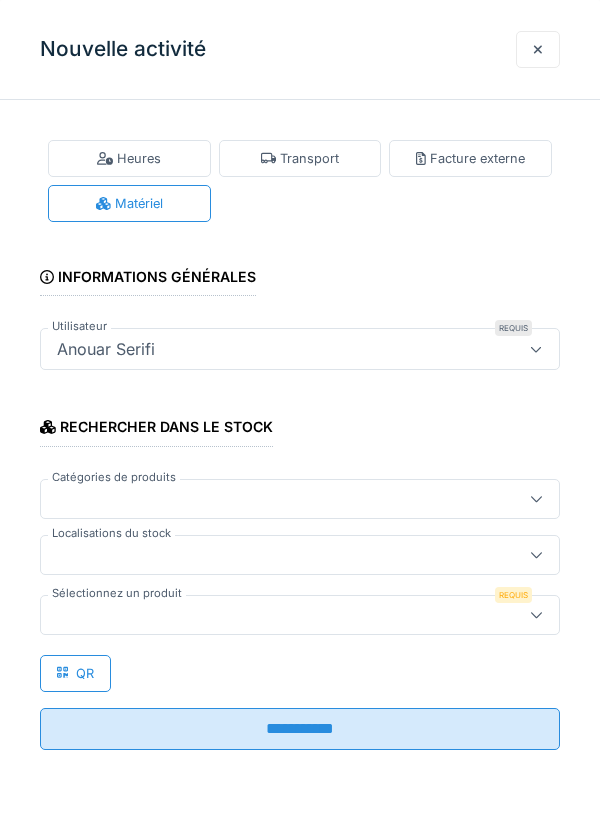 click at bounding box center (300, 555) 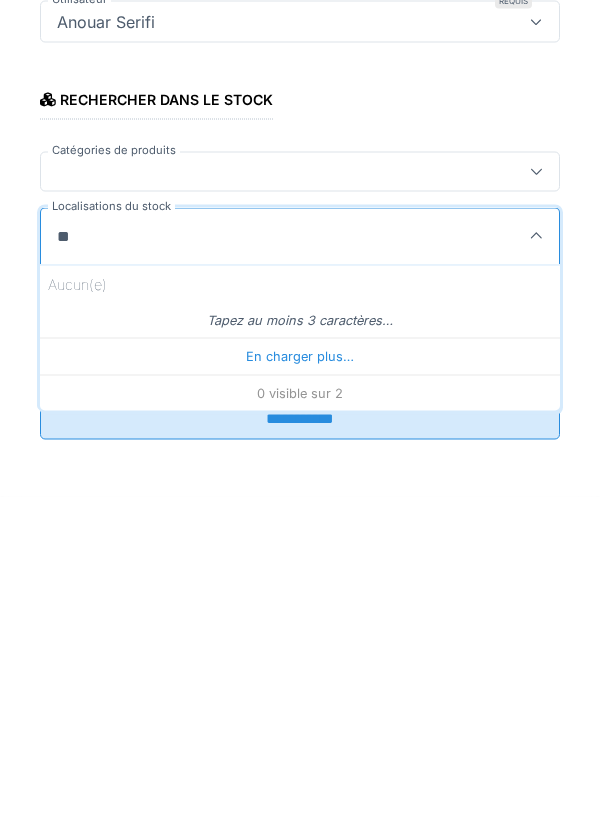 type on "***" 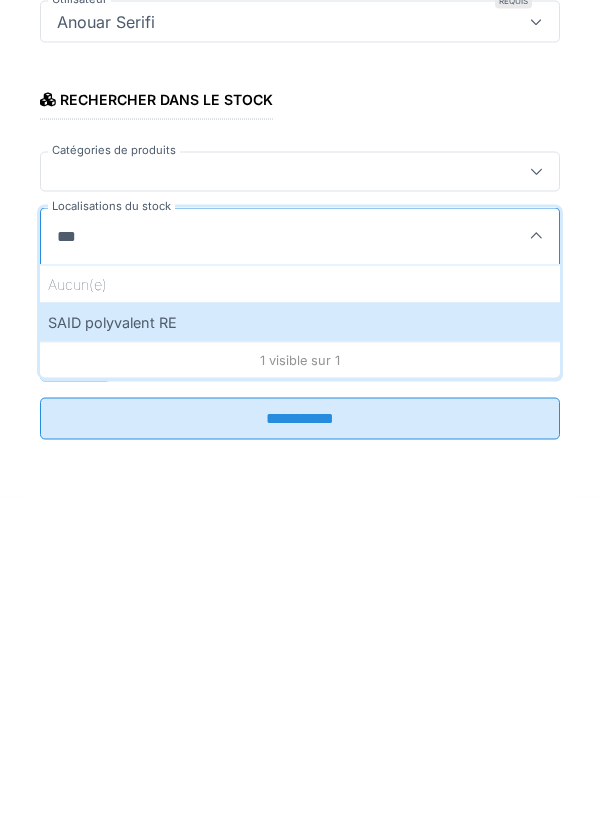 click on "SAID polyvalent RE" at bounding box center [300, 649] 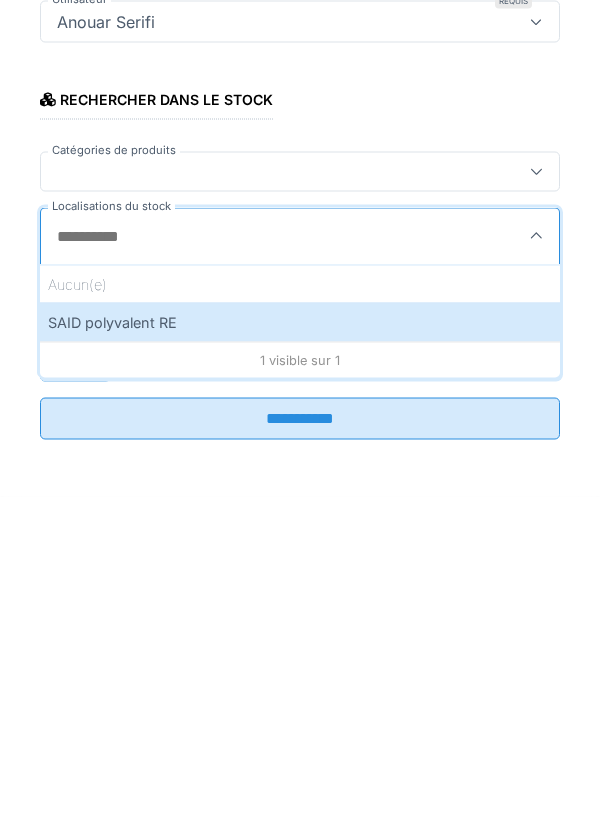 type on "***" 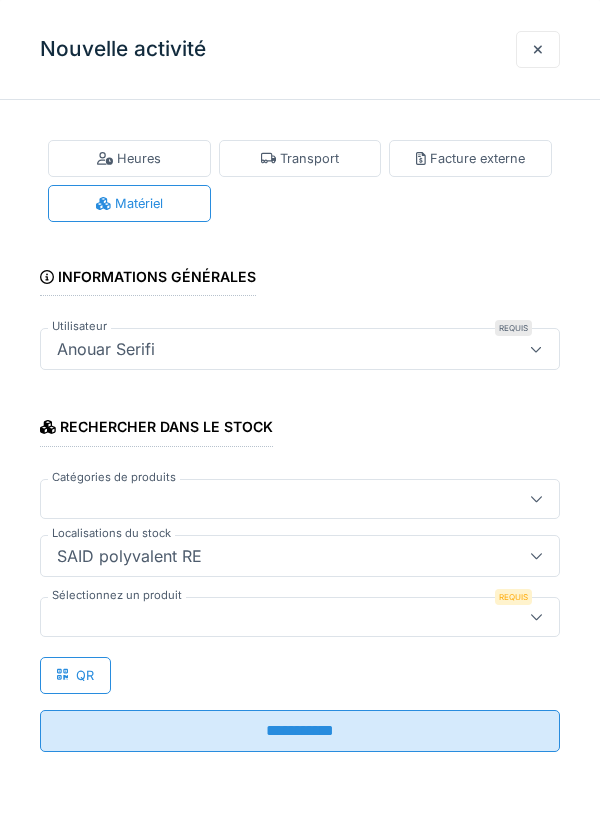 click at bounding box center [300, 617] 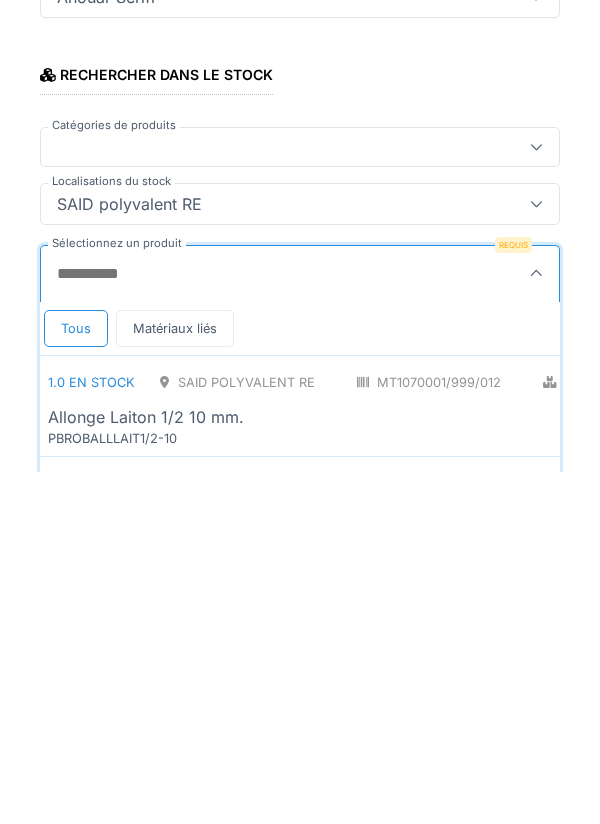 scroll, scrollTop: 1, scrollLeft: 0, axis: vertical 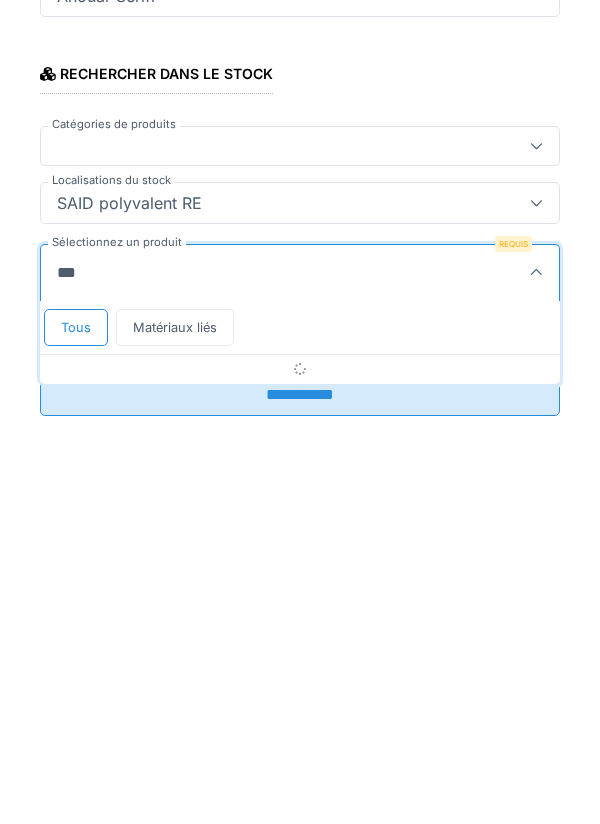 type on "****" 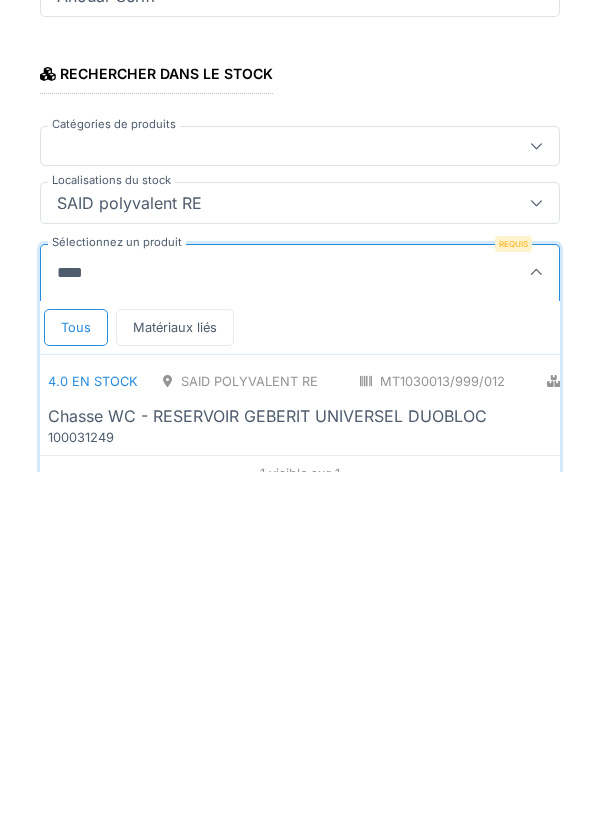 click on "Chasse WC - RESERVOIR GEBERIT UNIVERSEL DUOBLOC" at bounding box center (267, 768) 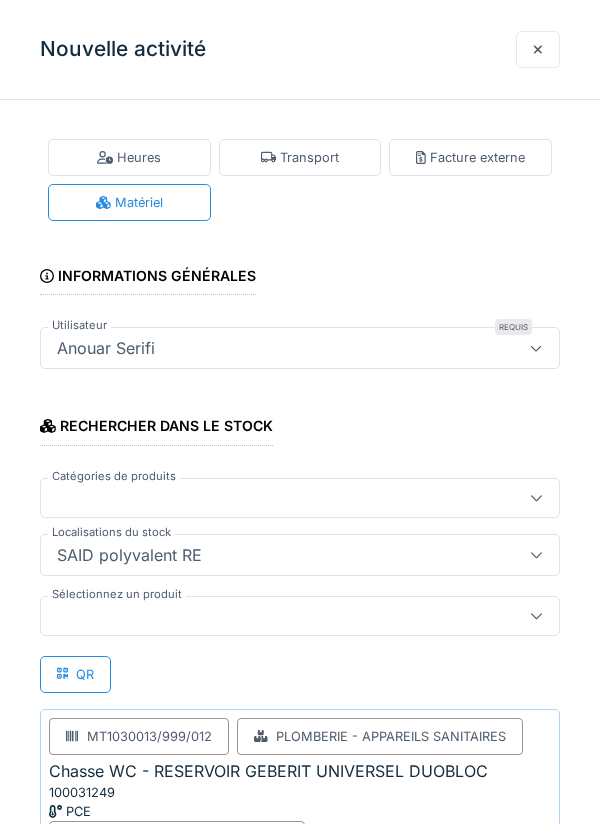scroll, scrollTop: 129, scrollLeft: 0, axis: vertical 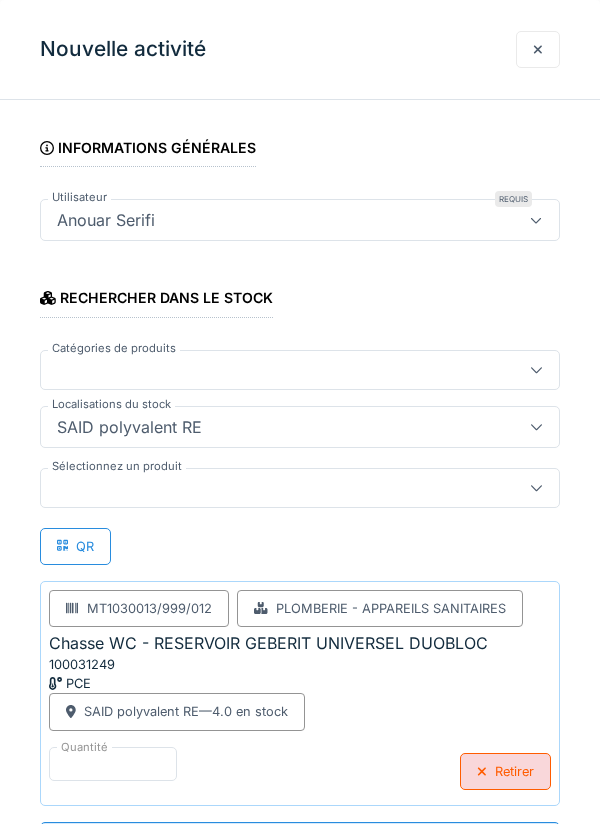 click on "**********" at bounding box center [300, 843] 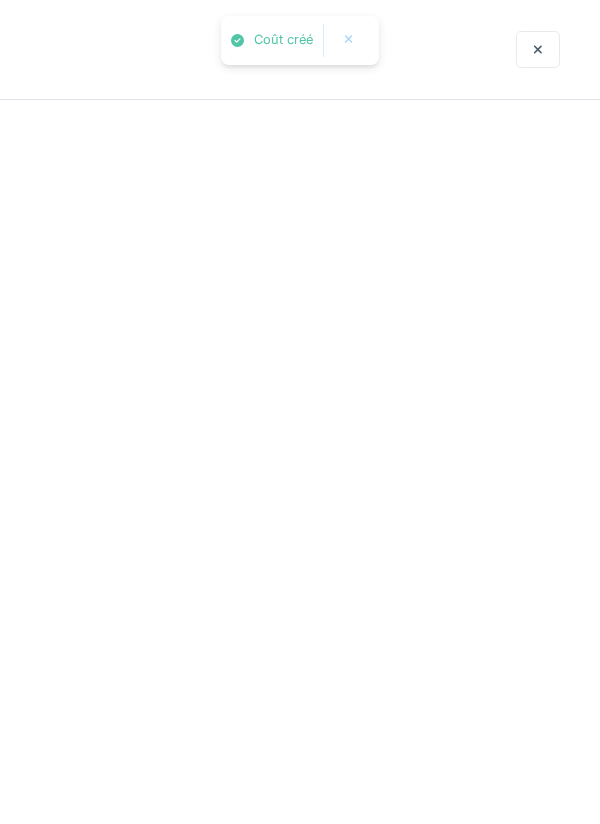scroll, scrollTop: 0, scrollLeft: 0, axis: both 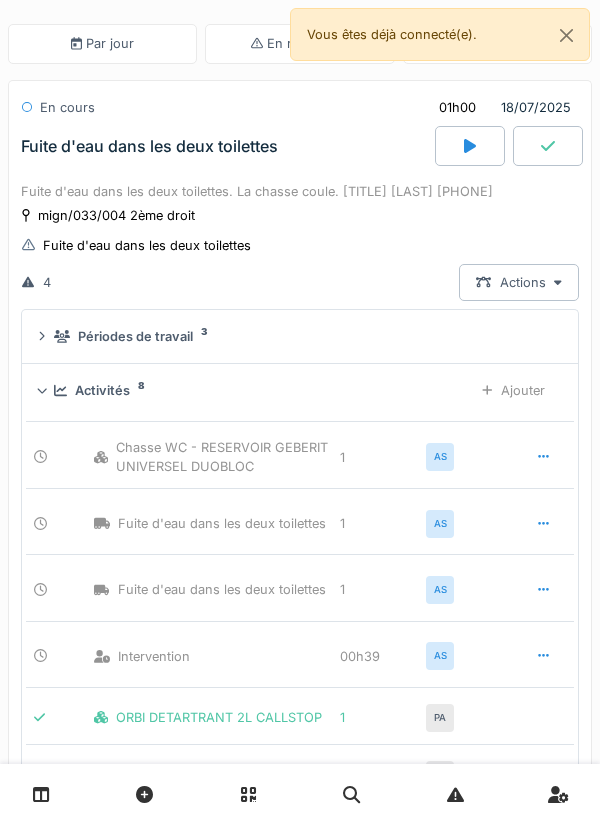 click at bounding box center [548, 146] 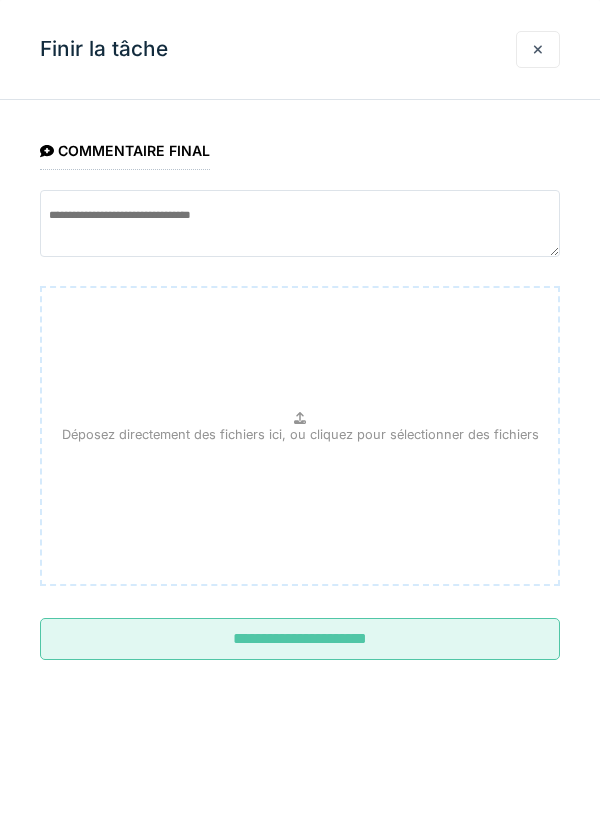 click on "**********" at bounding box center (300, 639) 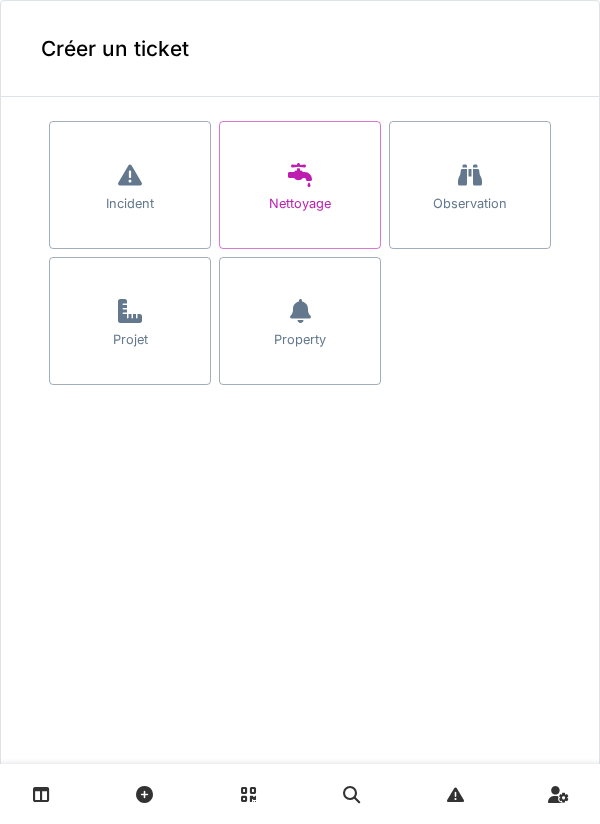 scroll, scrollTop: 0, scrollLeft: 0, axis: both 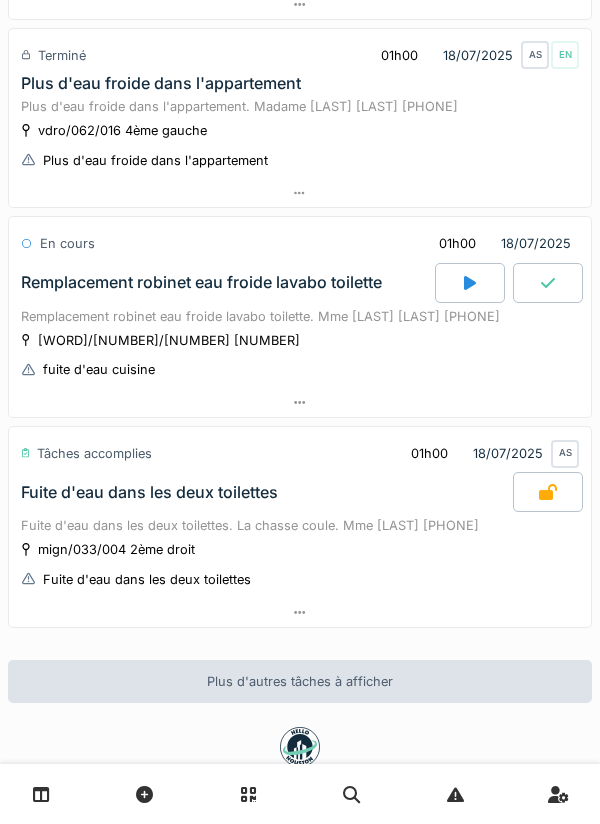 click on "Remplacement robinet eau froide lavabo toilette" at bounding box center (201, 282) 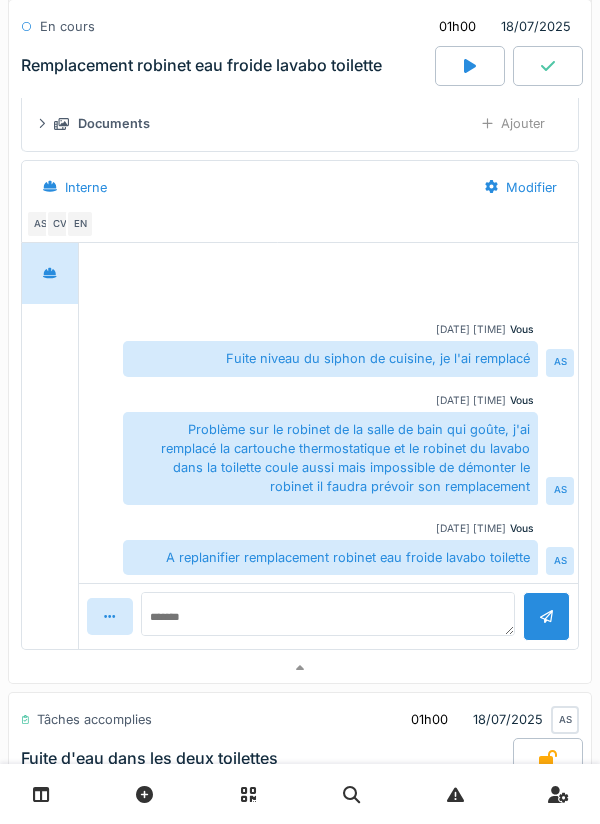 scroll, scrollTop: 1432, scrollLeft: 0, axis: vertical 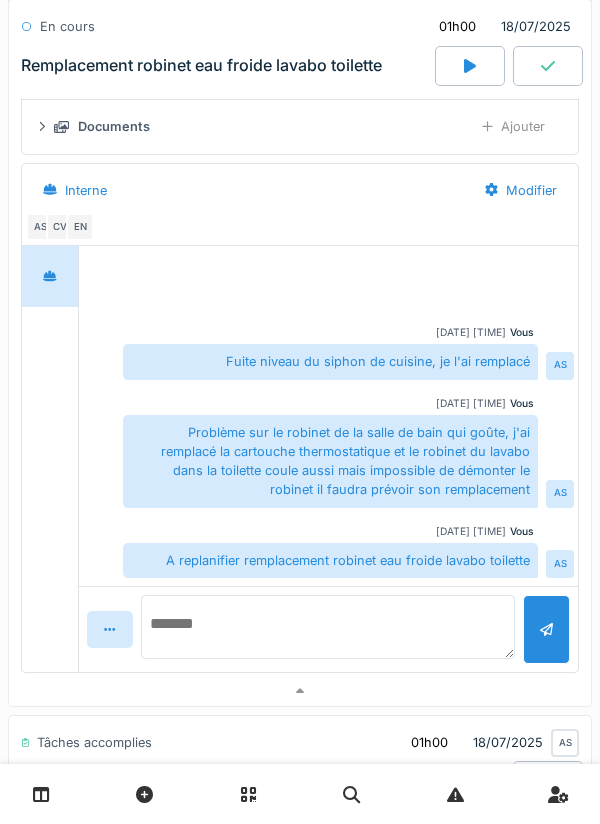 click at bounding box center [328, 627] 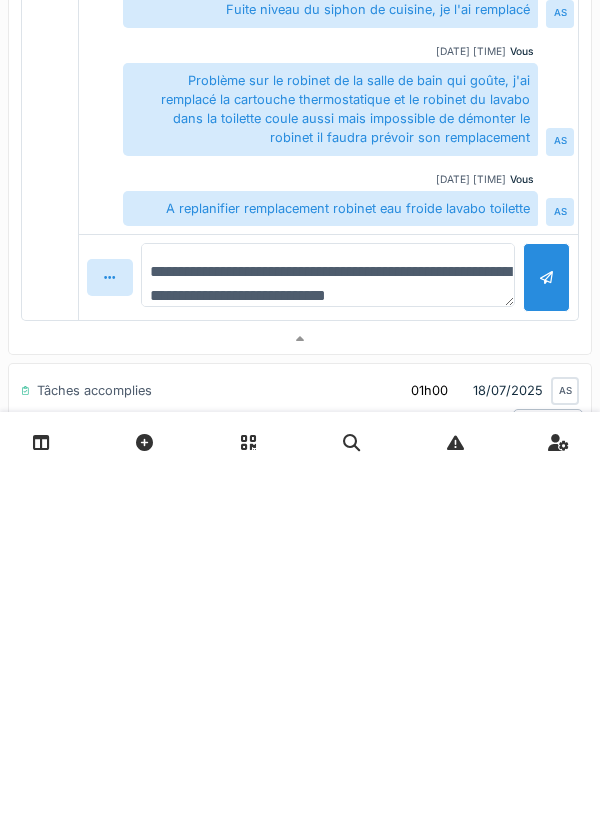 scroll, scrollTop: 24, scrollLeft: 0, axis: vertical 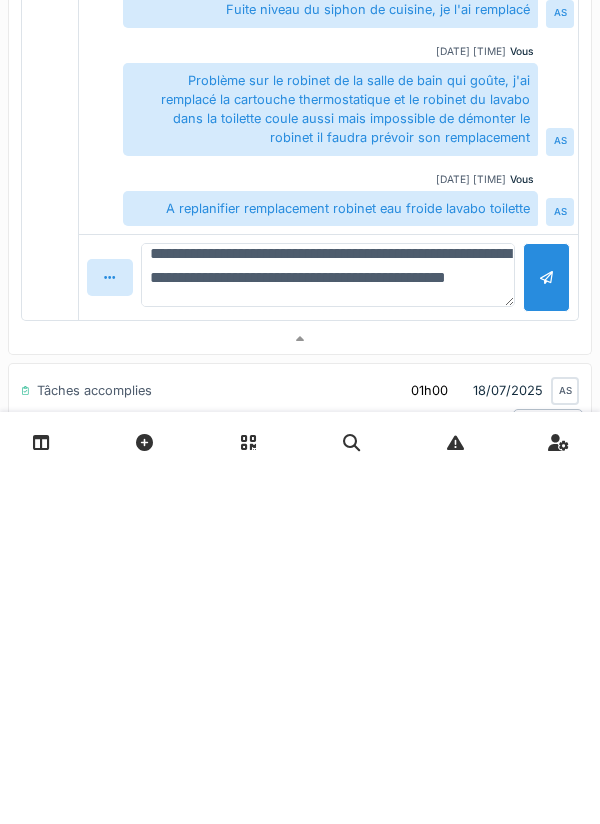 type on "**********" 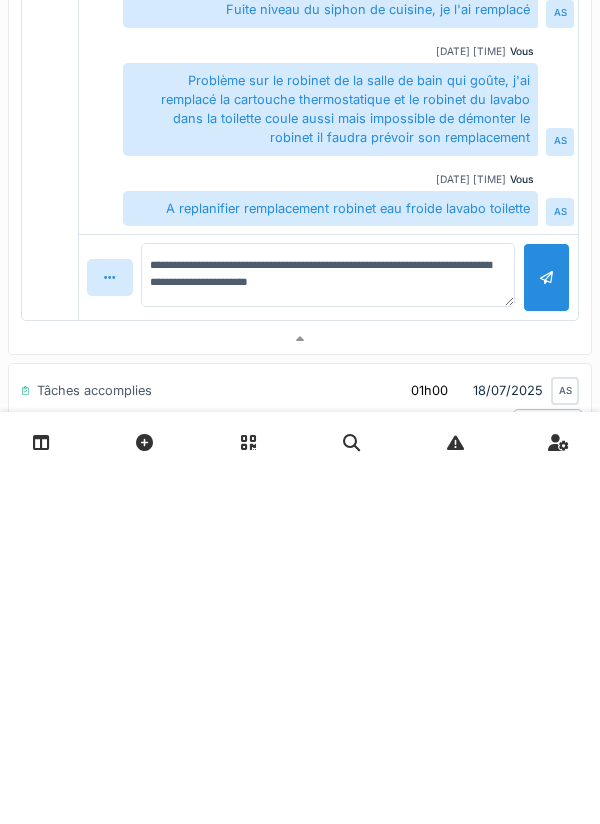 click at bounding box center [546, 629] 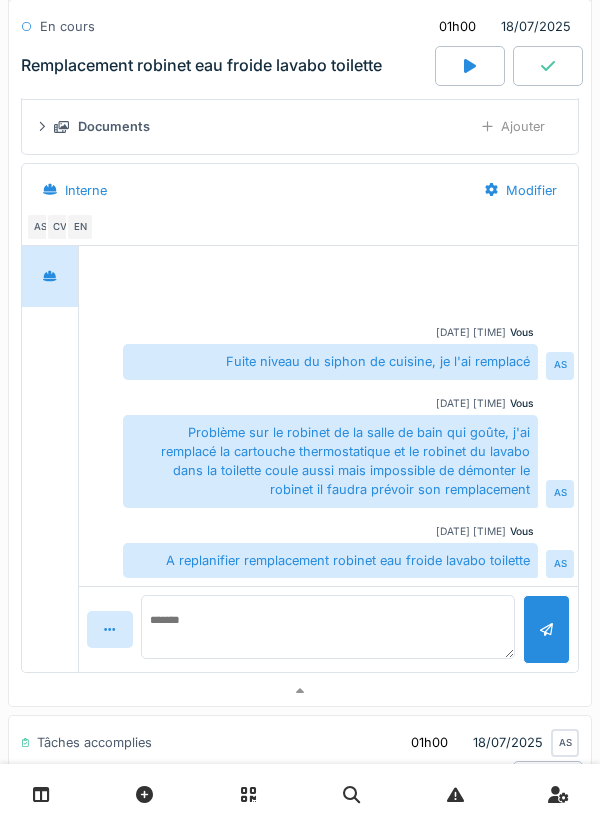 scroll, scrollTop: 0, scrollLeft: 0, axis: both 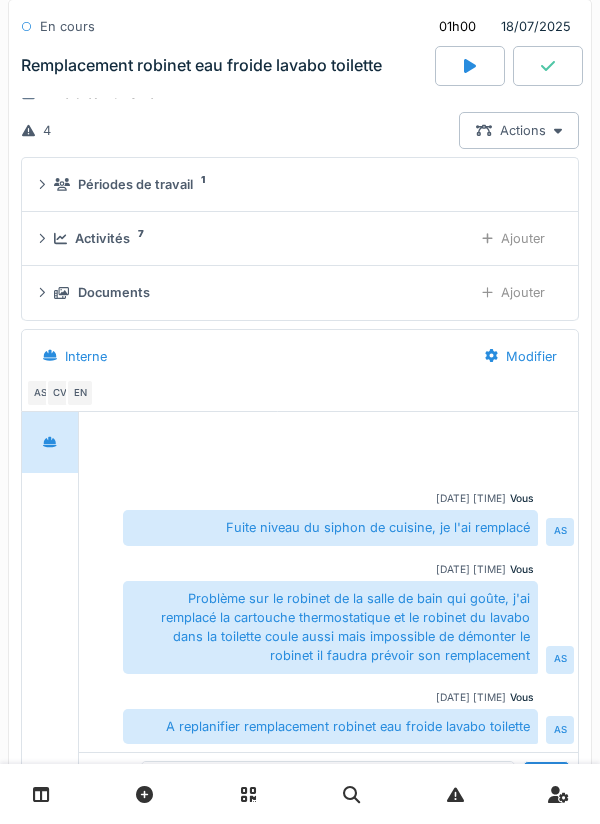 click on "Ajouter" at bounding box center [513, 292] 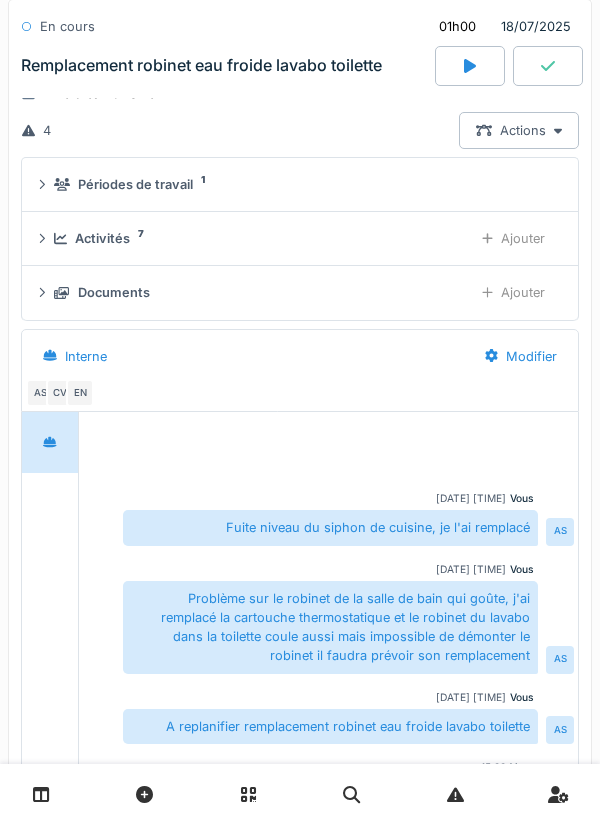click on "Ajouter" at bounding box center (513, 238) 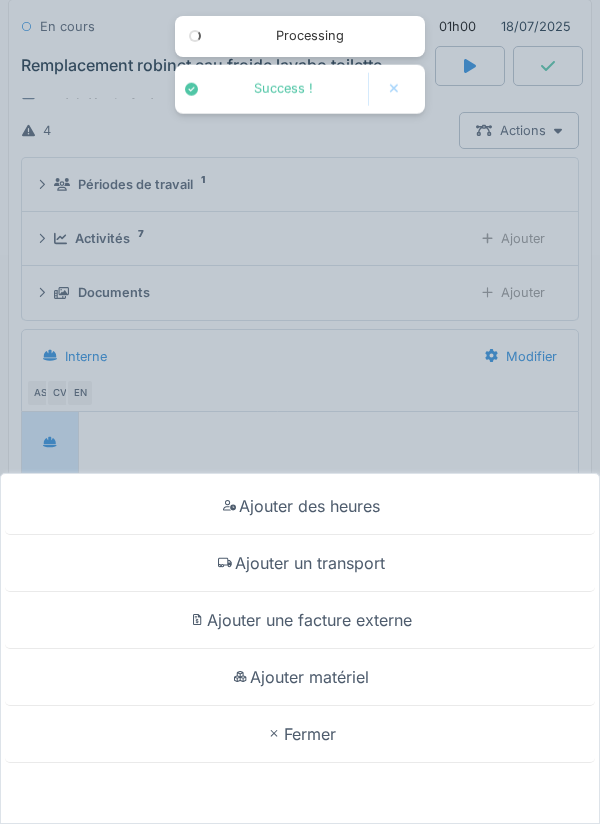click on "Ajouter matériel" at bounding box center (300, 677) 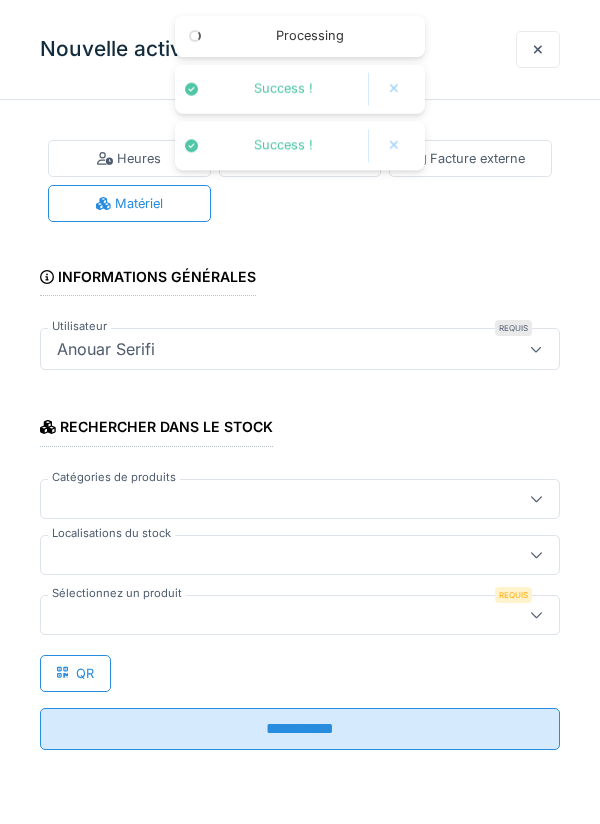 click at bounding box center (300, 555) 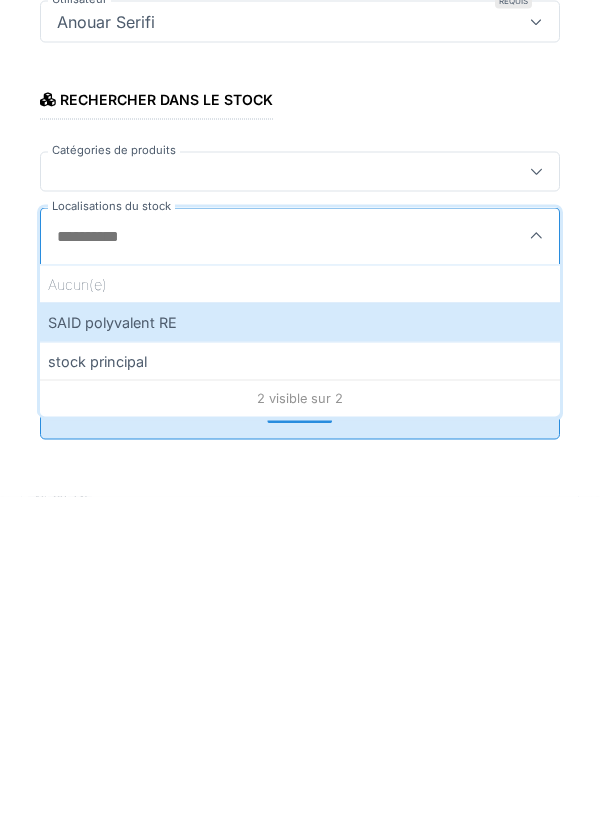 click on "SAID polyvalent RE" at bounding box center [300, 649] 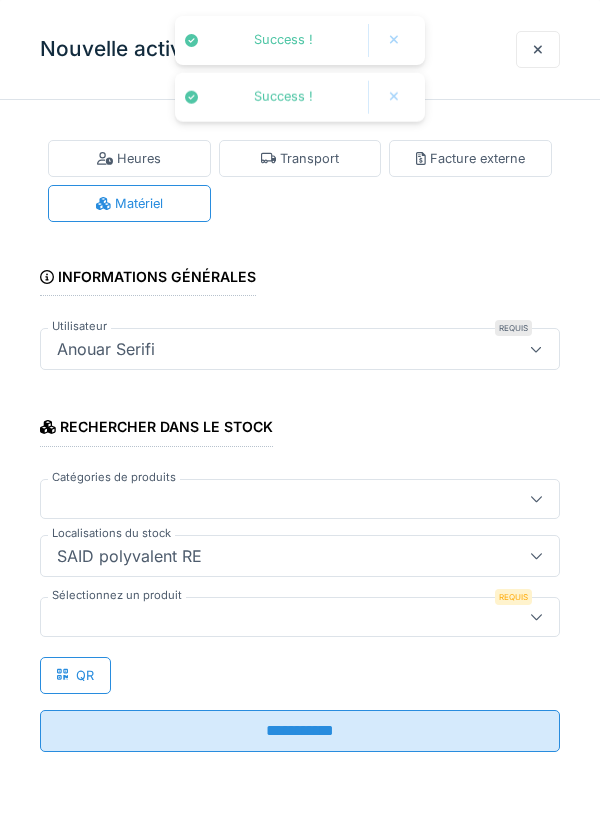 click at bounding box center (300, 617) 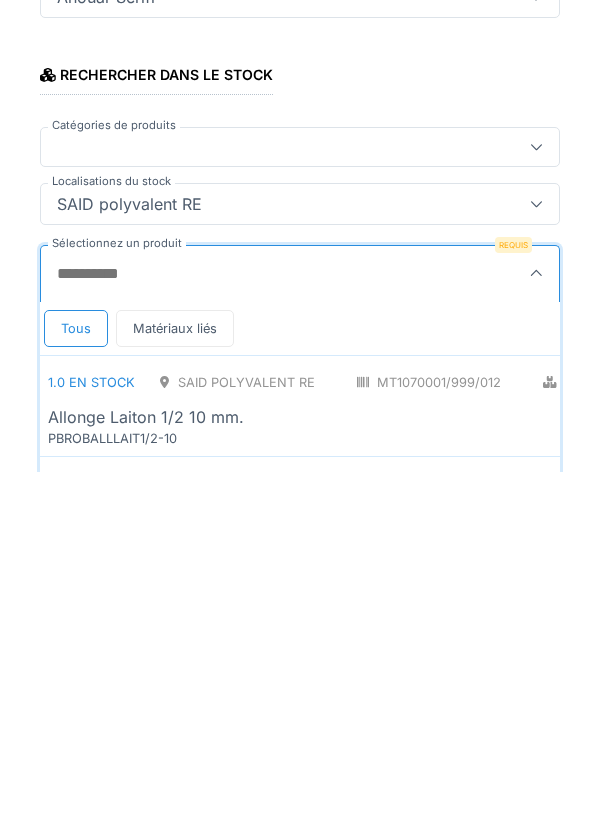 scroll, scrollTop: 1, scrollLeft: 0, axis: vertical 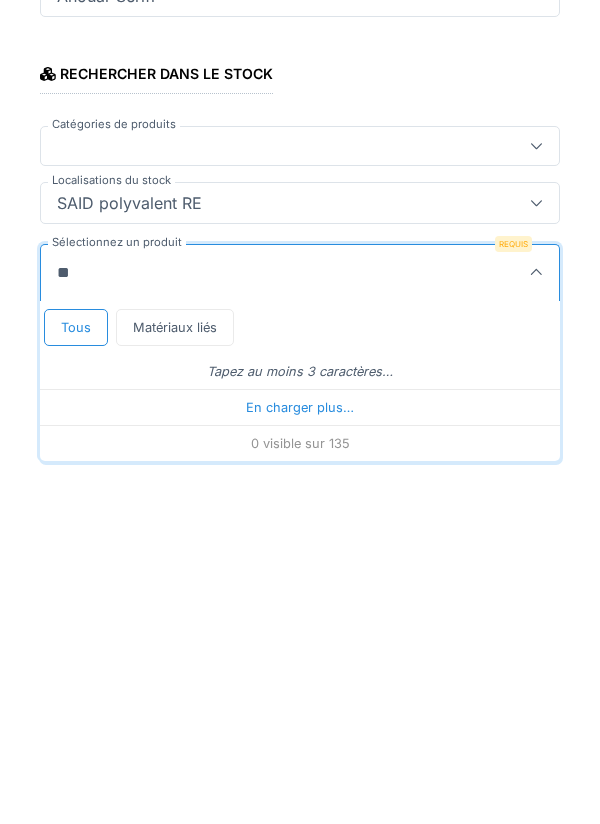 type on "***" 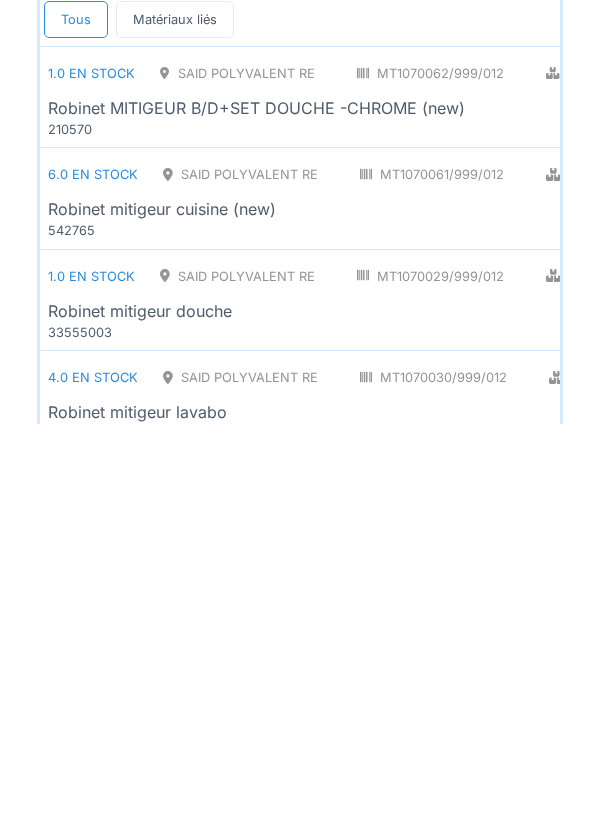 click on "6.0 en stock SAID polyvalent RE MT1070061/999/012 Plomberie - Robinetterie PCE Robinet mitigeur cuisine (new) 542765" at bounding box center (449, 598) 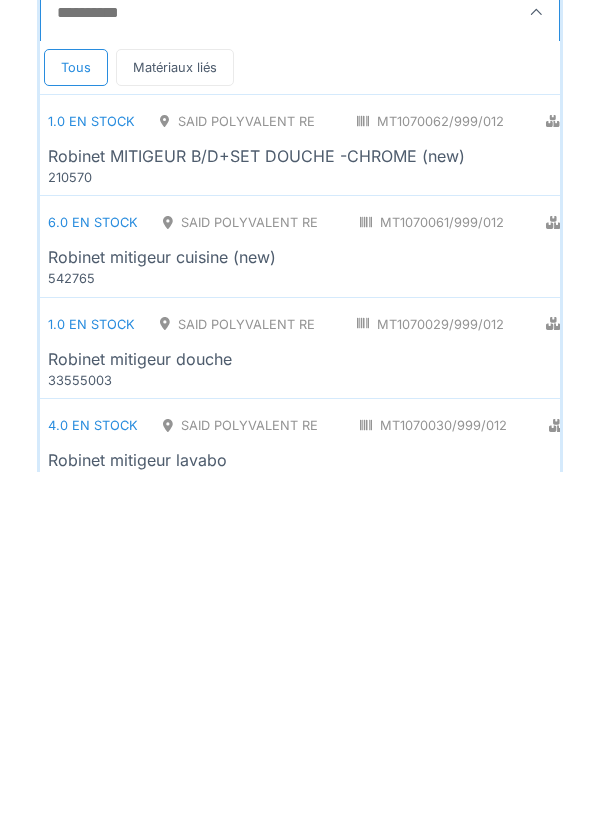 scroll, scrollTop: 225, scrollLeft: 0, axis: vertical 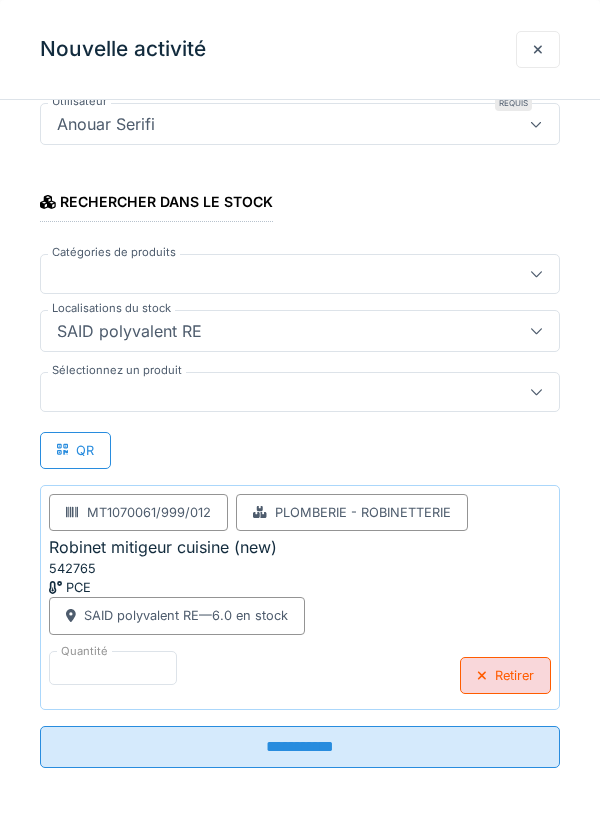 click at bounding box center [274, 392] 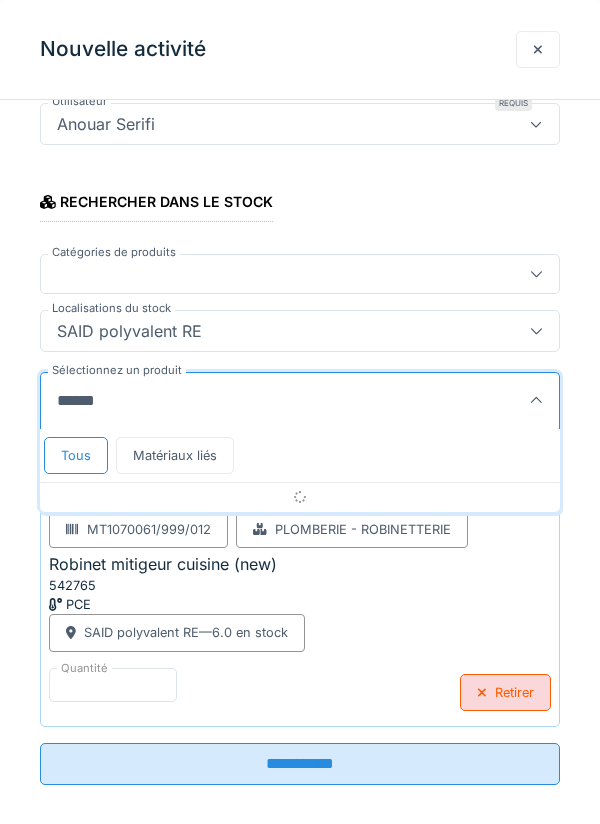 type on "*******" 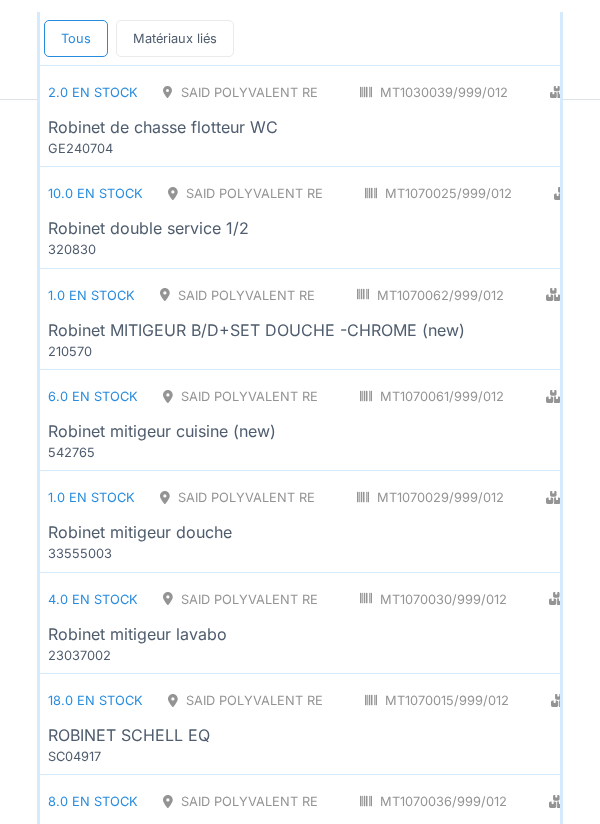 scroll, scrollTop: 628, scrollLeft: 0, axis: vertical 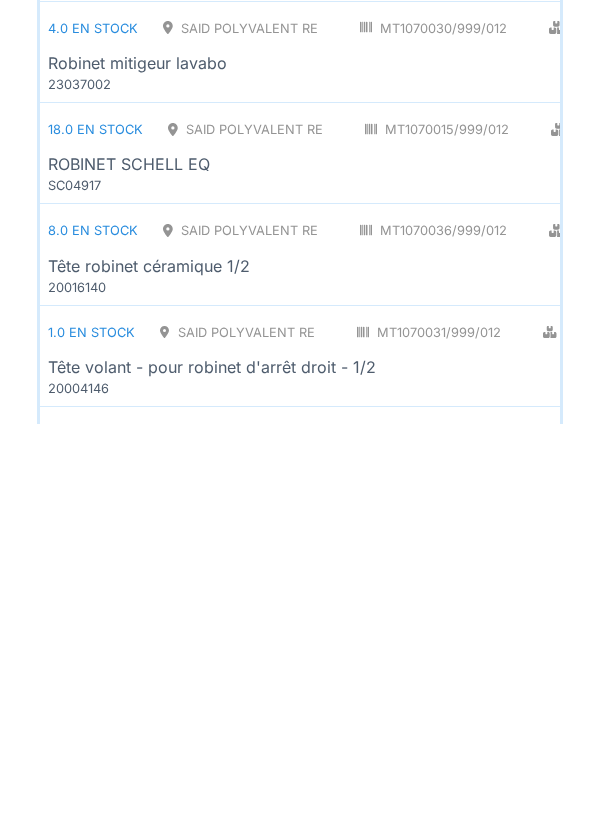 click on "4.0 en stock SAID polyvalent RE MT1070030/999/012 Plomberie - Robinetterie PCE Robinet mitigeur lavabo 23037002" at bounding box center (450, 452) 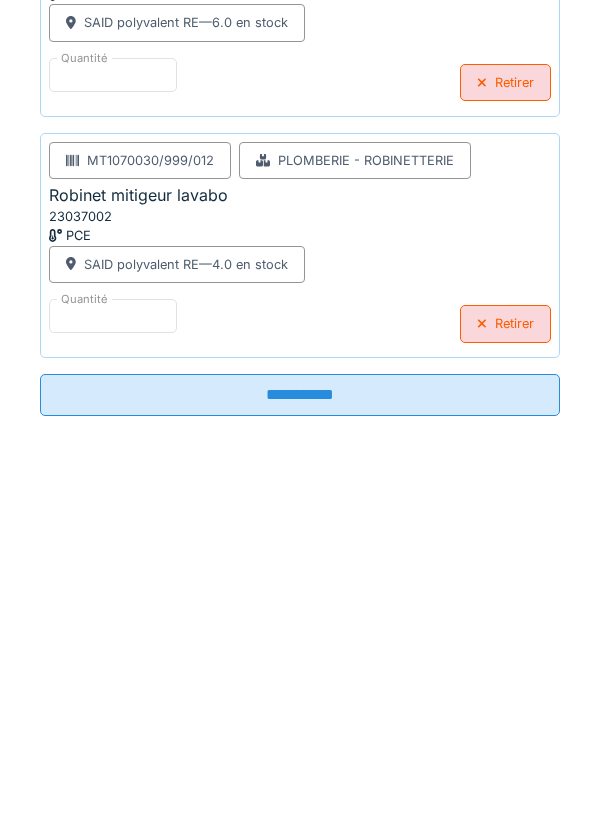 scroll, scrollTop: 466, scrollLeft: 0, axis: vertical 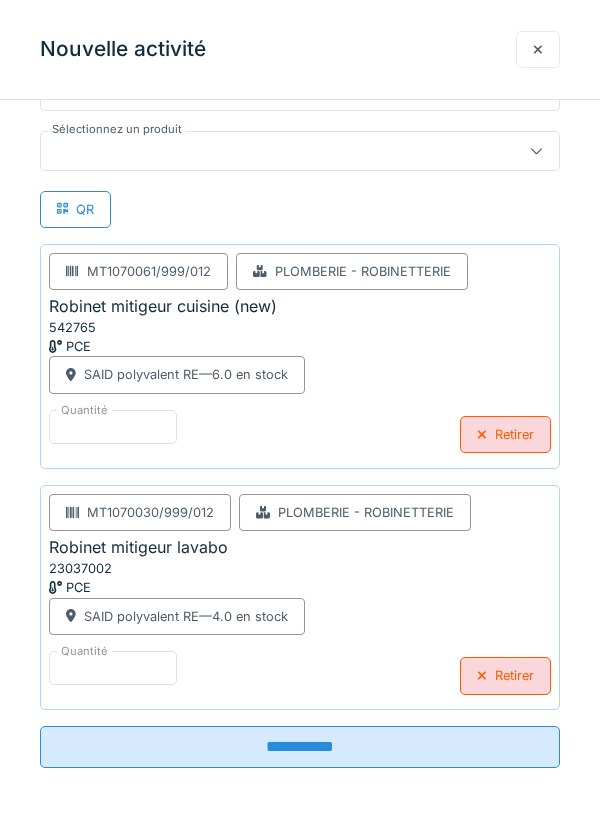 click on "**********" at bounding box center [300, 747] 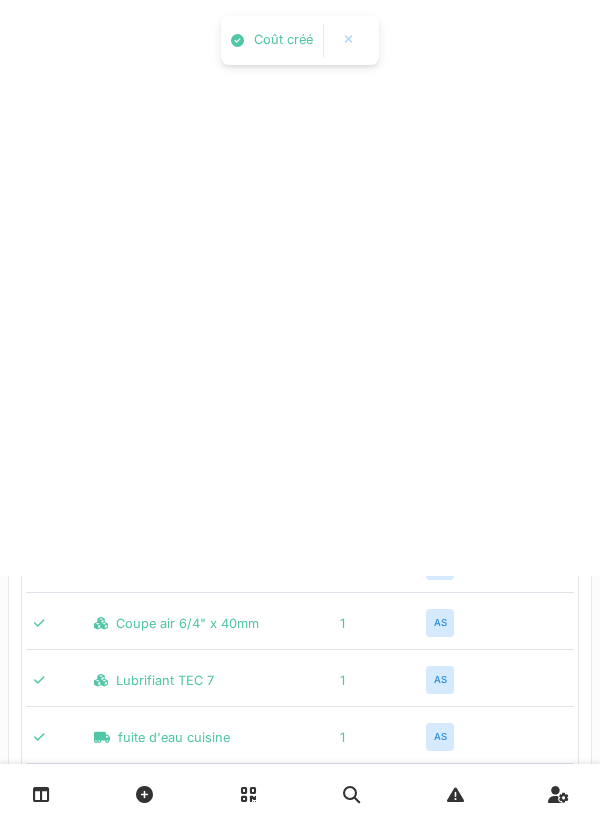 scroll, scrollTop: 0, scrollLeft: 0, axis: both 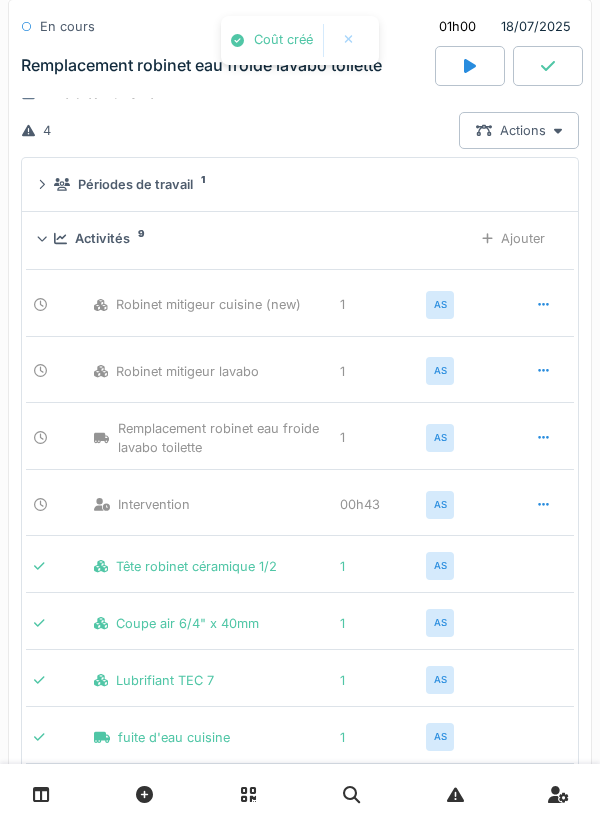 click at bounding box center [548, 65] 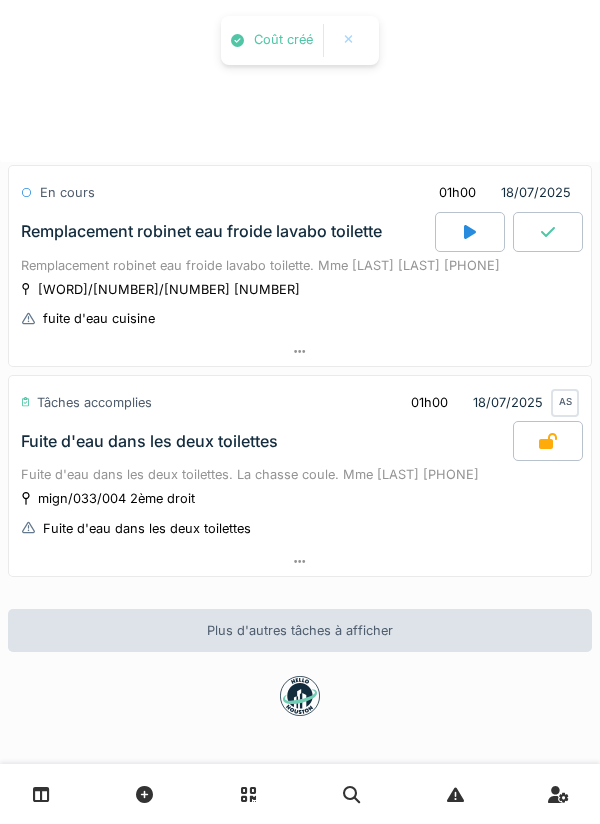 scroll, scrollTop: 1048, scrollLeft: 0, axis: vertical 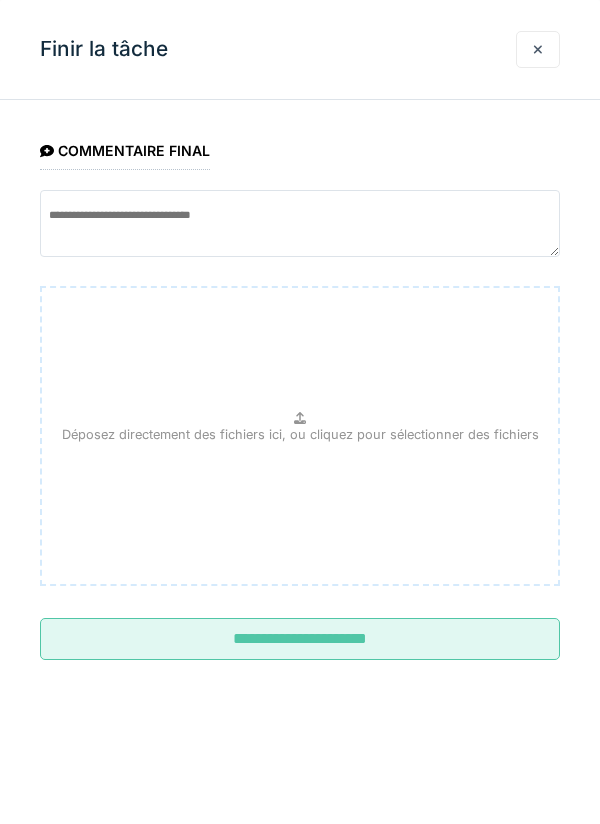 click on "**********" at bounding box center (300, 639) 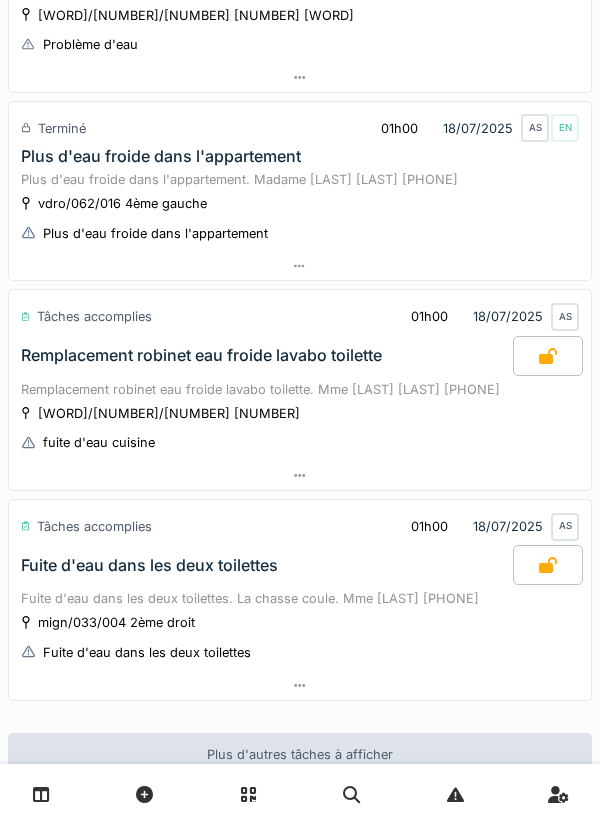 scroll, scrollTop: 1048, scrollLeft: 0, axis: vertical 